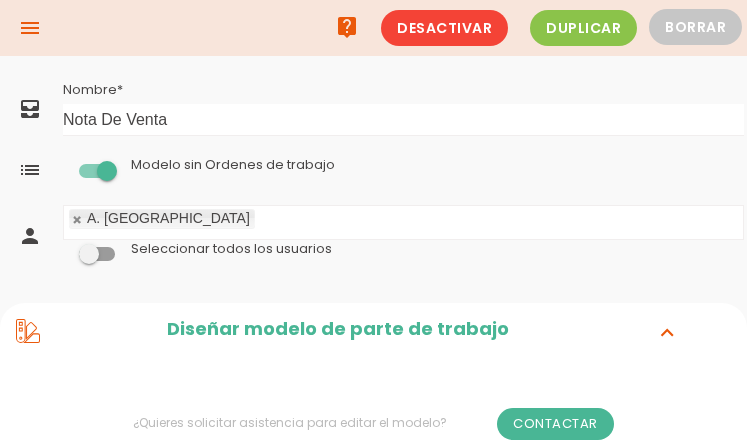 scroll, scrollTop: 0, scrollLeft: 0, axis: both 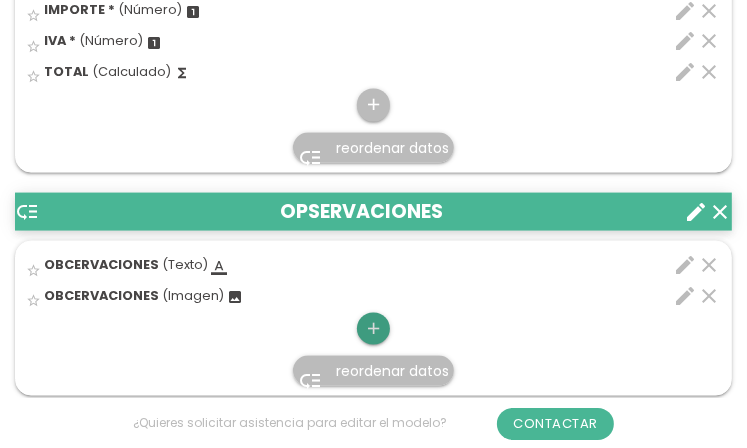 click on "add" at bounding box center [373, 329] 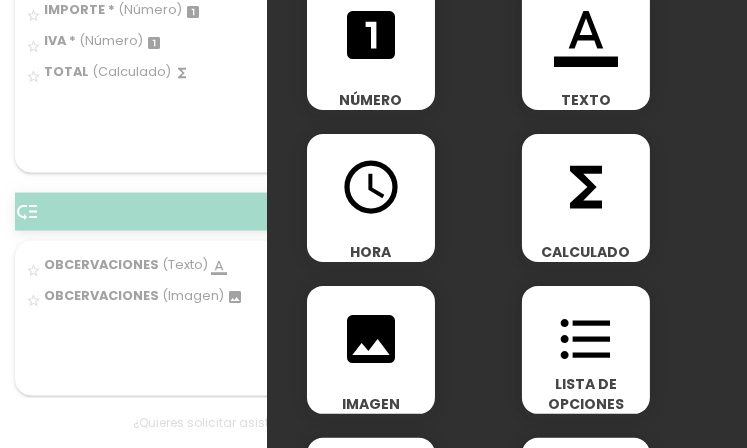 scroll, scrollTop: 100, scrollLeft: 0, axis: vertical 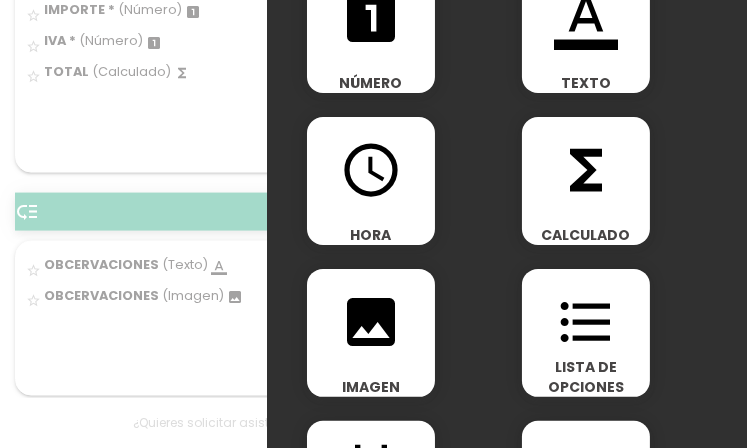 click on "format_list_bulleted" at bounding box center (586, 322) 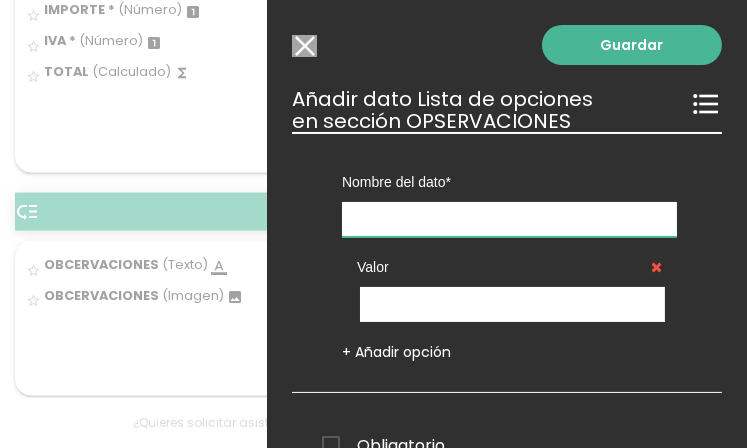 click at bounding box center (509, 219) 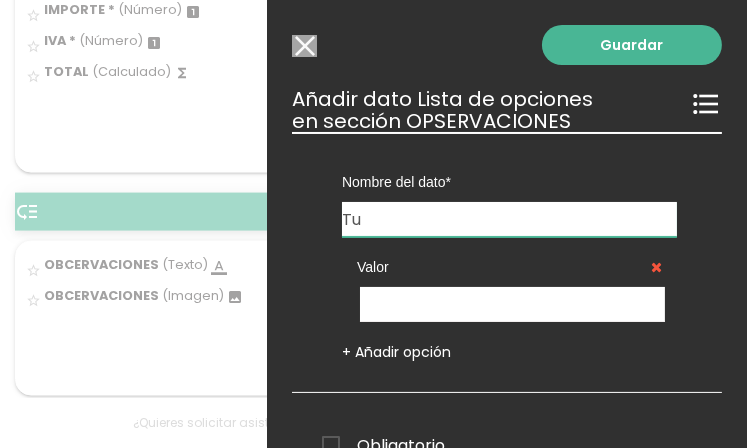 type on "T" 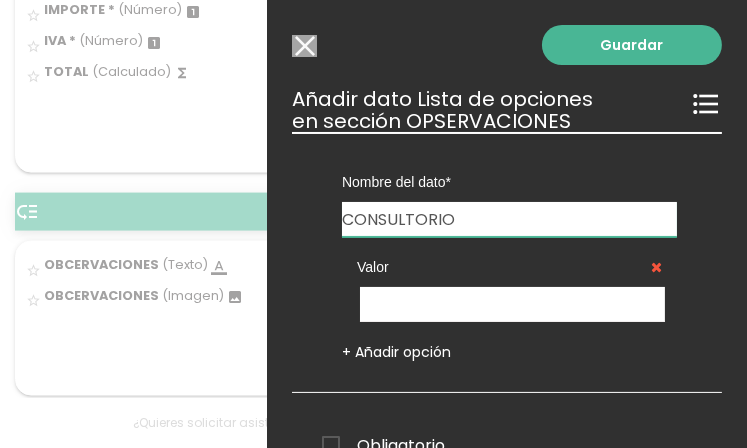 type on "CONSULTORIO" 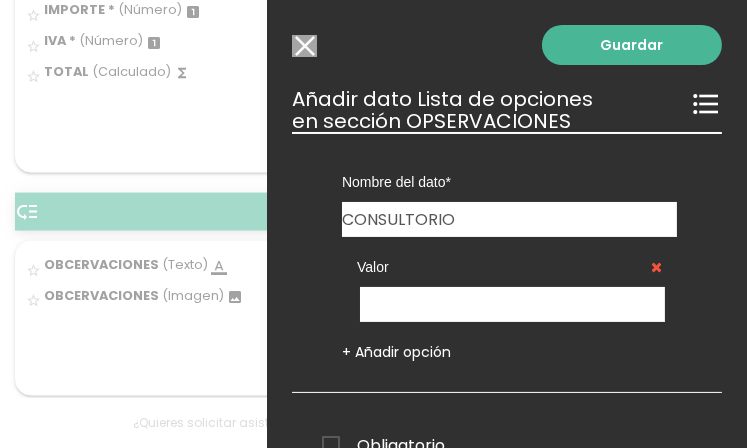 click on "+ Añadir opción" at bounding box center [396, 352] 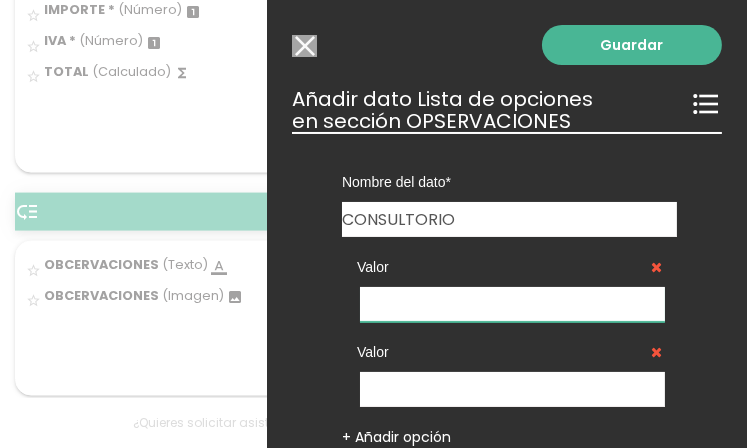click at bounding box center (512, 304) 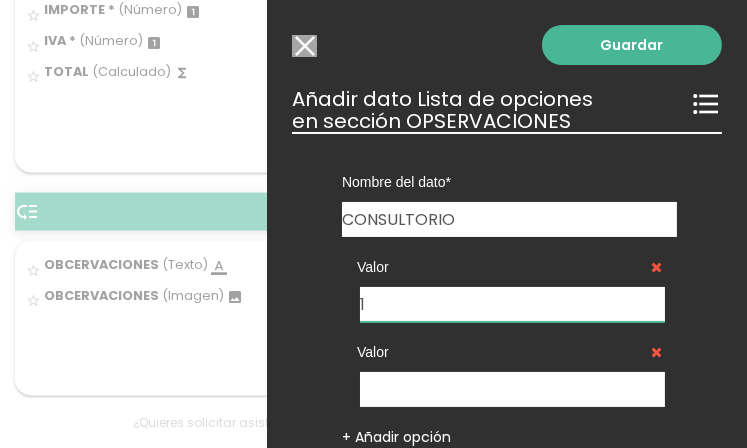 type on "1" 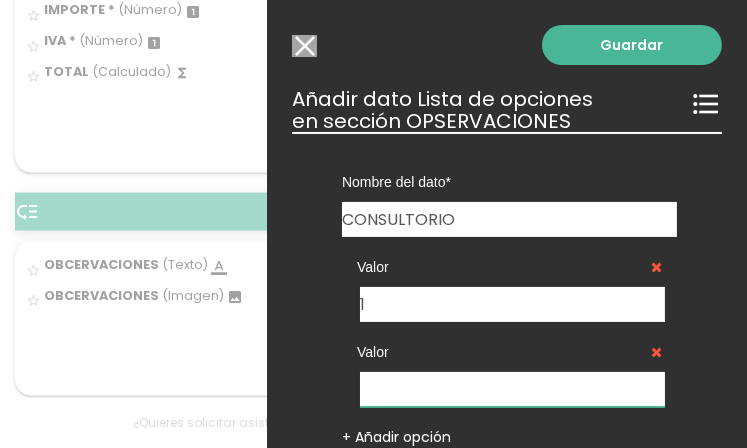 click at bounding box center (512, 389) 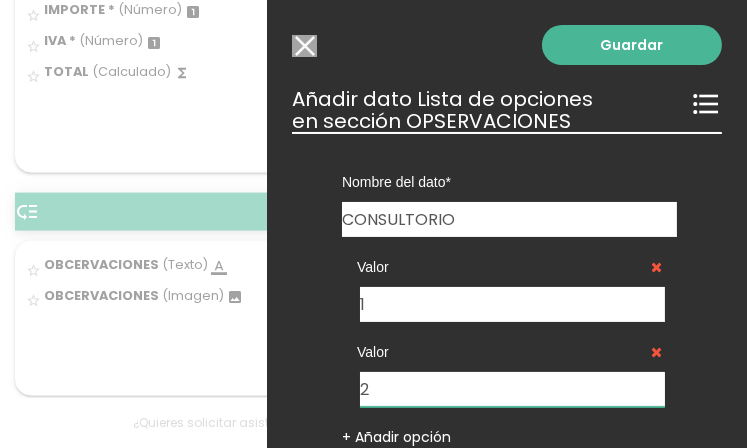type on "2" 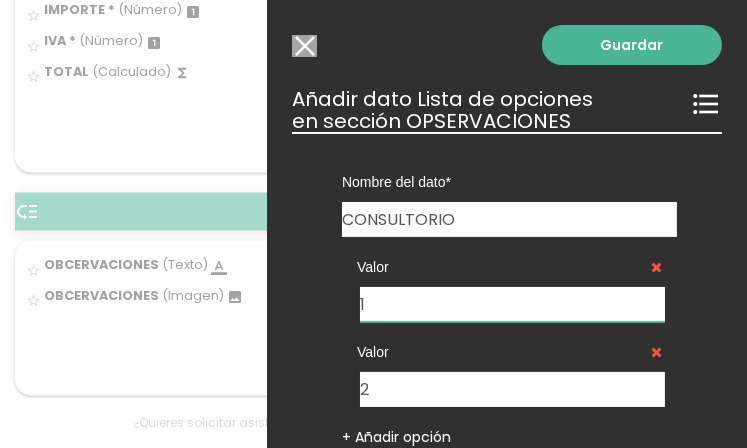 click on "1" at bounding box center (512, 304) 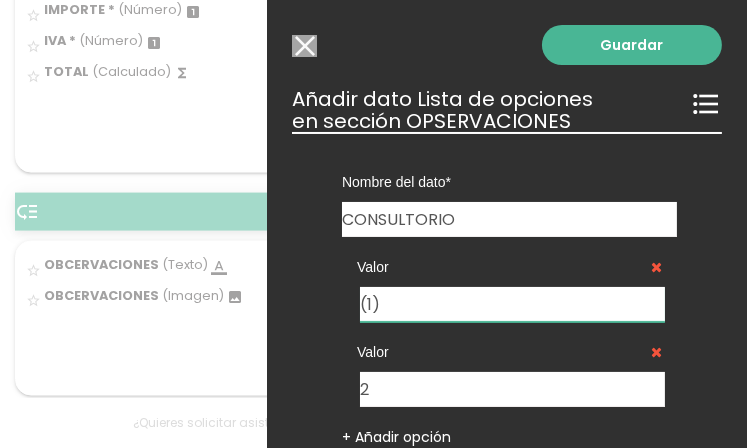 type on "(1)" 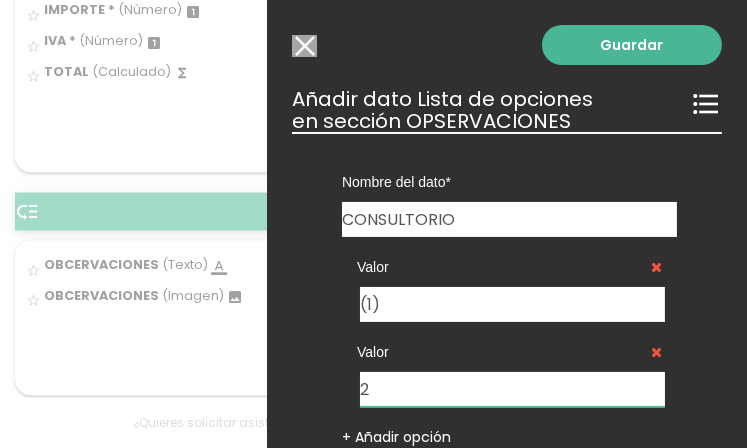 click on "2" at bounding box center [512, 389] 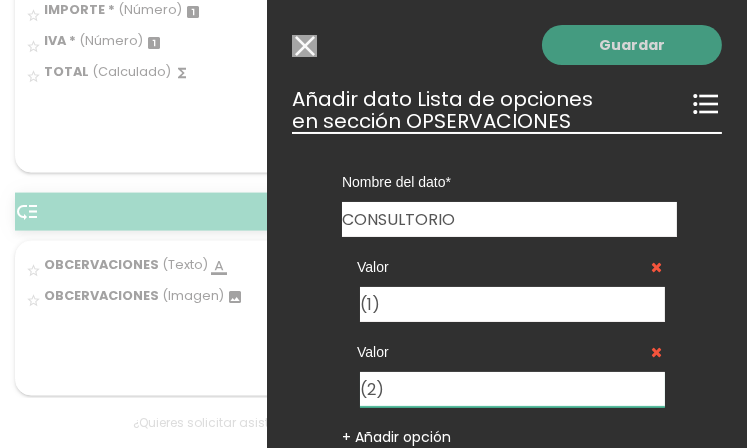 type on "(2)" 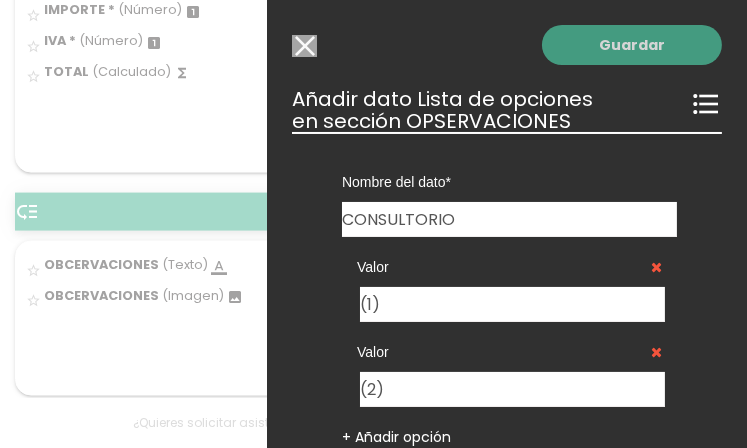 click on "Guardar" at bounding box center [632, 45] 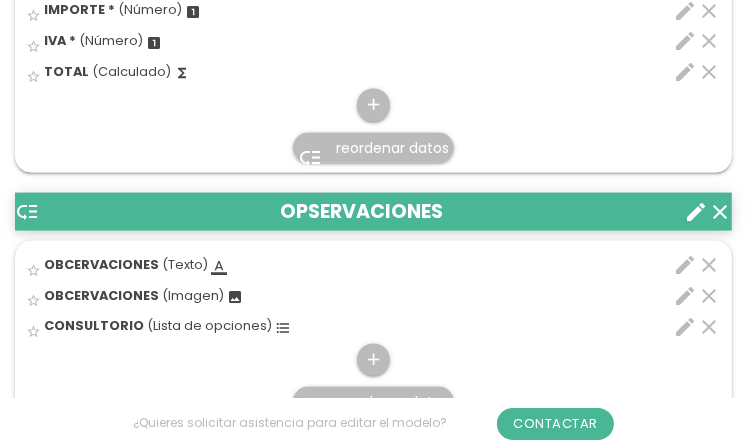 scroll, scrollTop: 1400, scrollLeft: 0, axis: vertical 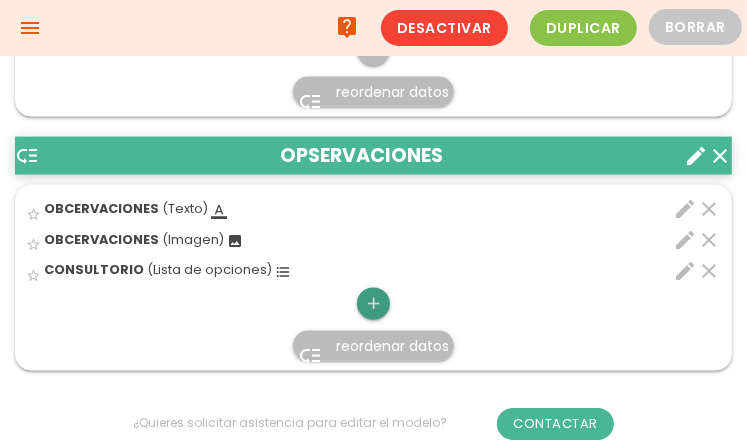 click on "add" at bounding box center (373, 304) 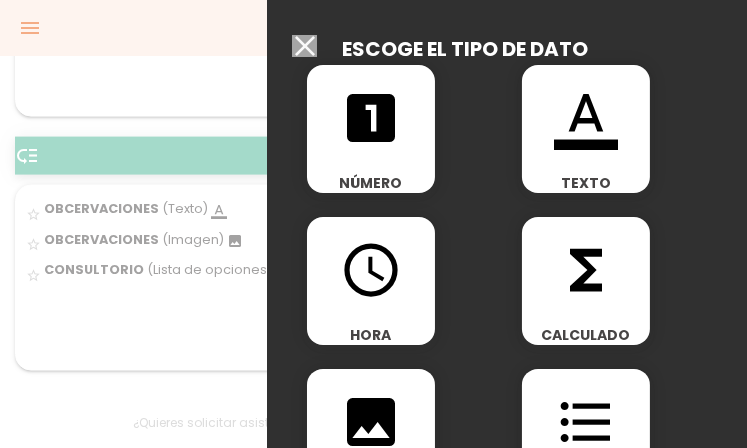 scroll, scrollTop: 100, scrollLeft: 0, axis: vertical 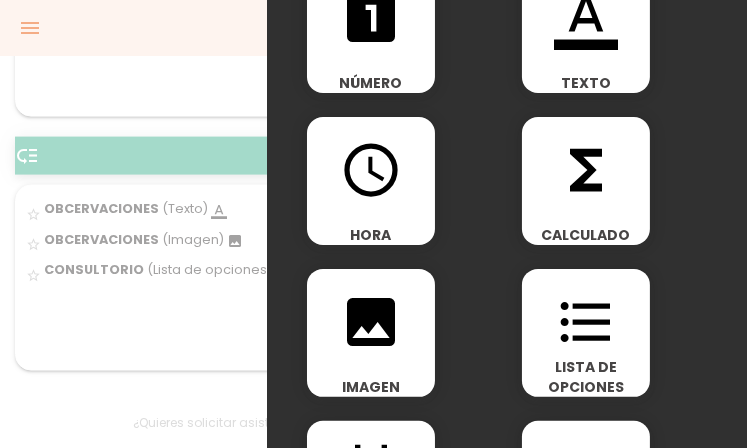 click on "format_list_bulleted" at bounding box center [586, 311] 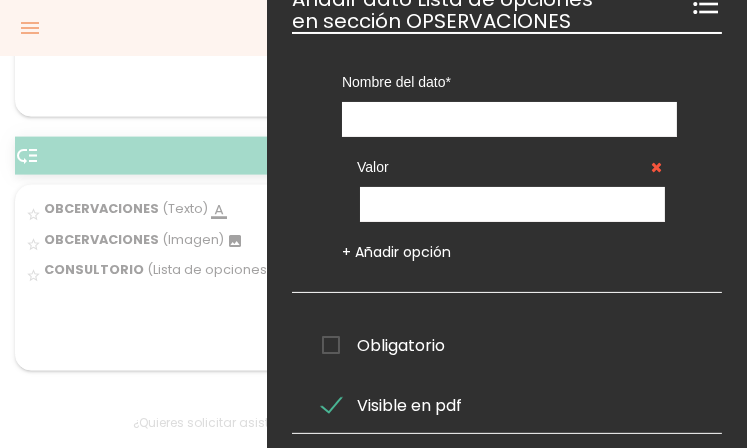 scroll, scrollTop: 0, scrollLeft: 0, axis: both 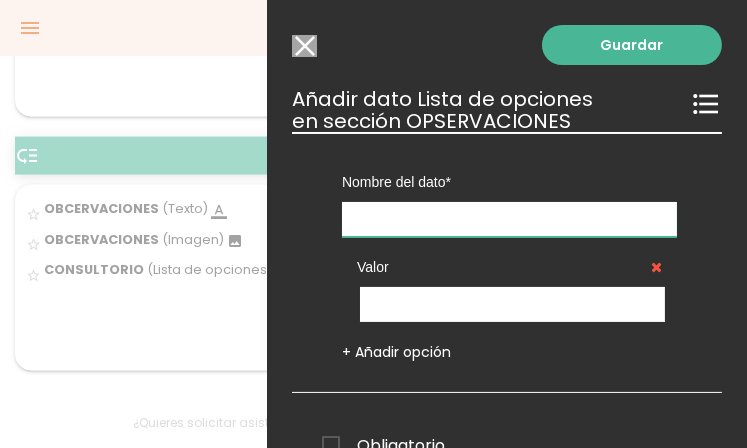 click at bounding box center (509, 219) 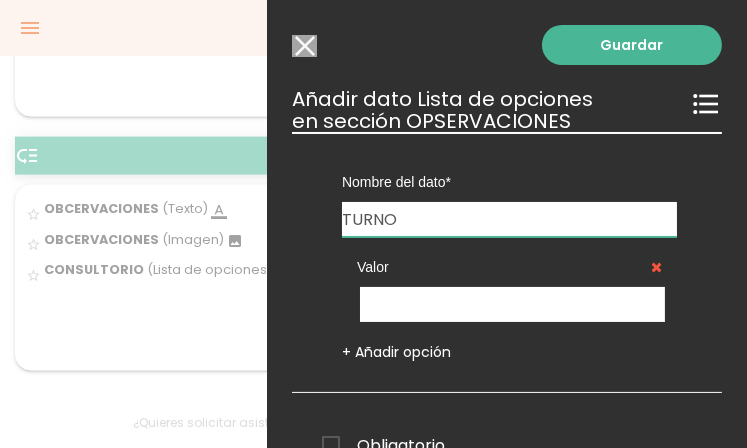 type on "TURNO" 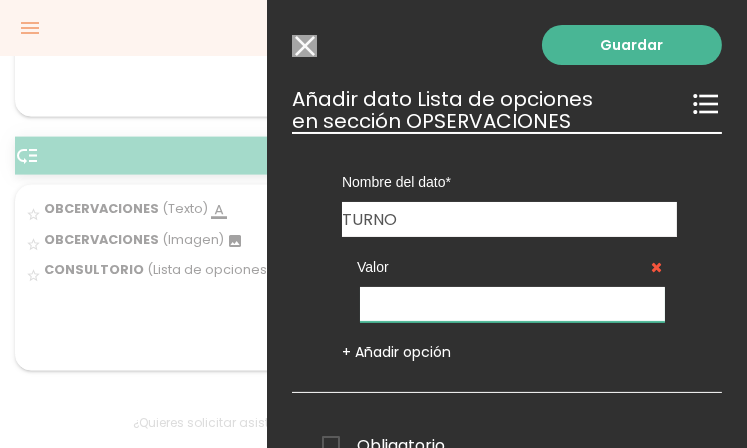 click at bounding box center [512, 304] 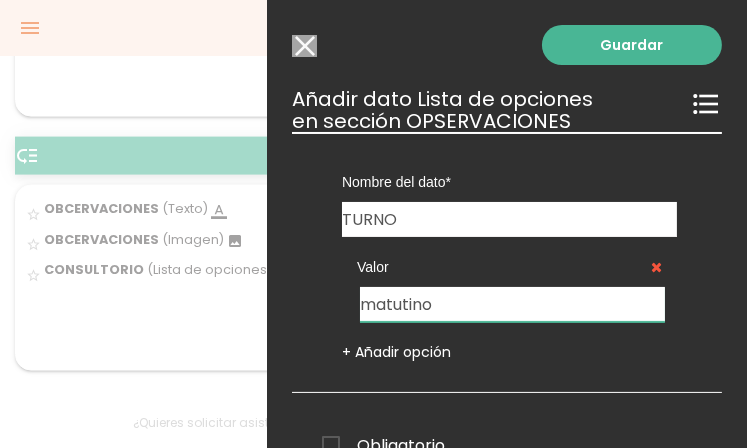click on "matutino" at bounding box center [512, 304] 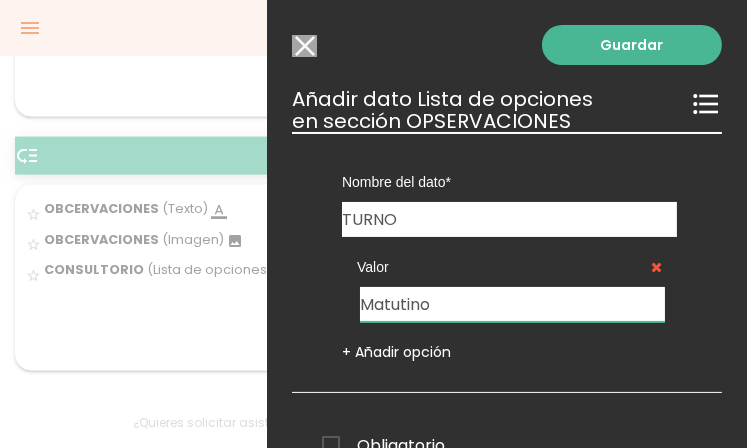 type on "Matutino" 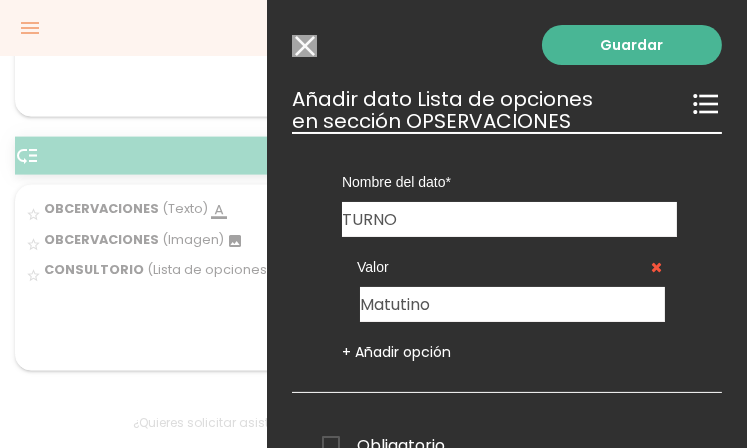 click on "+ Añadir opción" at bounding box center [396, 352] 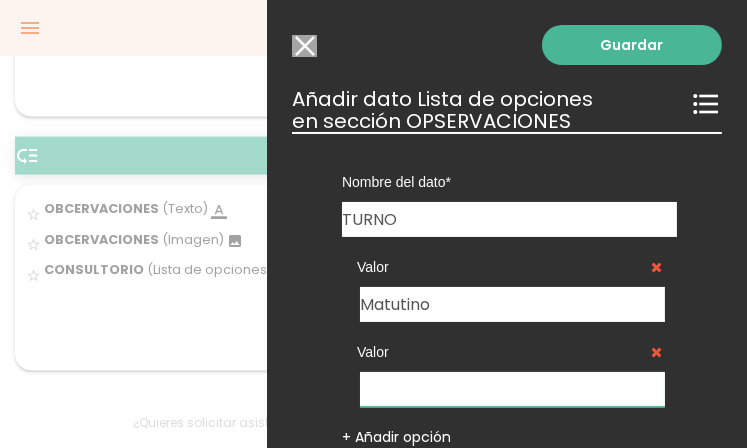 click at bounding box center [512, 389] 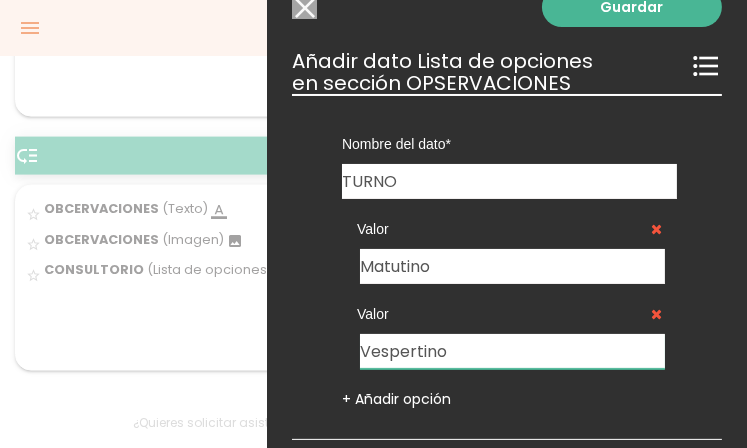 scroll, scrollTop: 100, scrollLeft: 0, axis: vertical 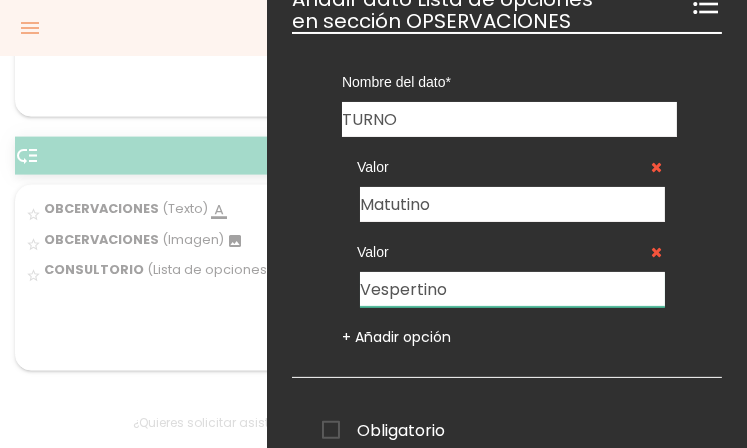 type on "Vespertino" 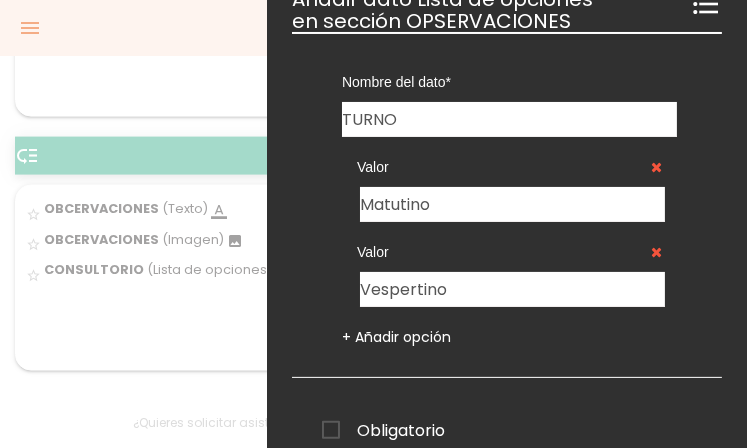 click on "Nombre del dato
SERVICIO
OBCERVACIONES
SOLICITUD
TICKET
OBCERVACIONES
CONSULTORIO
DOCUMENTO ID
IMPORTE DE SERVICIO
IMPORTE
IVA DE SERVICIO
IVA
TOTAL
TURNO
Número 1" at bounding box center (507, 205) 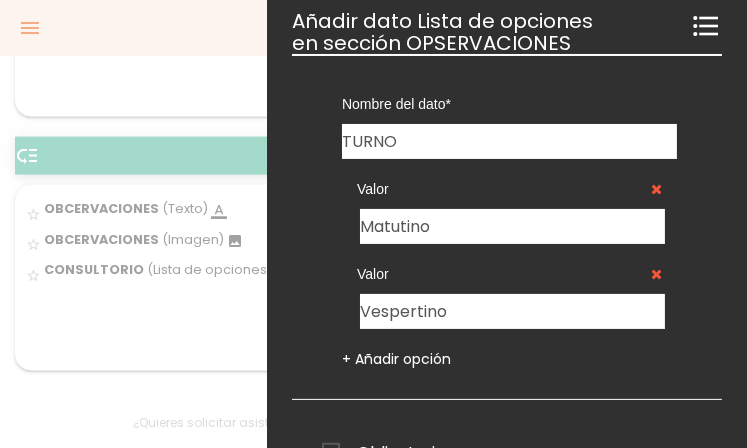 scroll, scrollTop: 0, scrollLeft: 0, axis: both 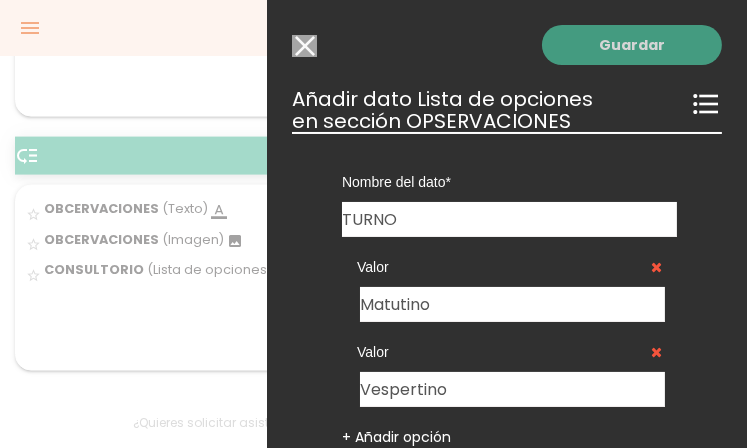click on "Guardar" at bounding box center (632, 45) 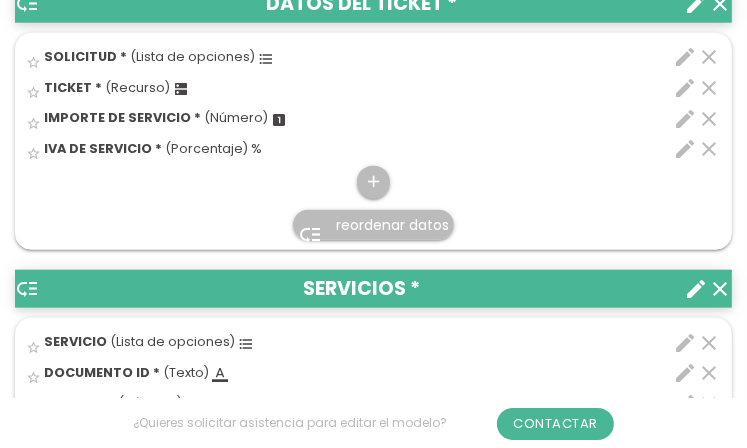 scroll, scrollTop: 3268, scrollLeft: 0, axis: vertical 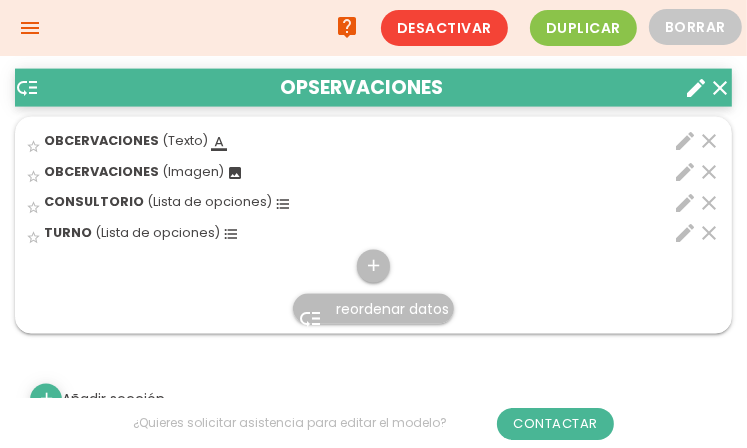 click on "reordenar datos" at bounding box center (392, 309) 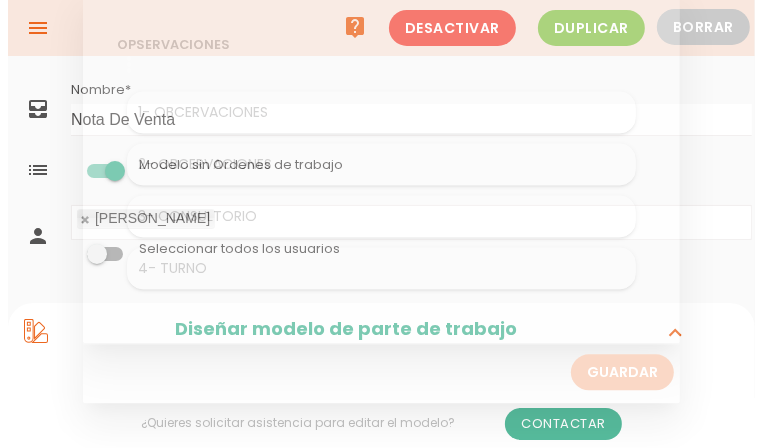 scroll, scrollTop: 0, scrollLeft: 0, axis: both 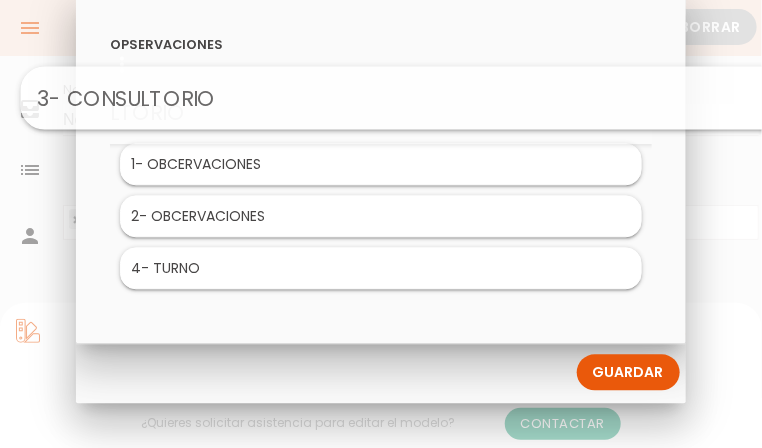 drag, startPoint x: 296, startPoint y: 225, endPoint x: 327, endPoint y: 105, distance: 123.9395 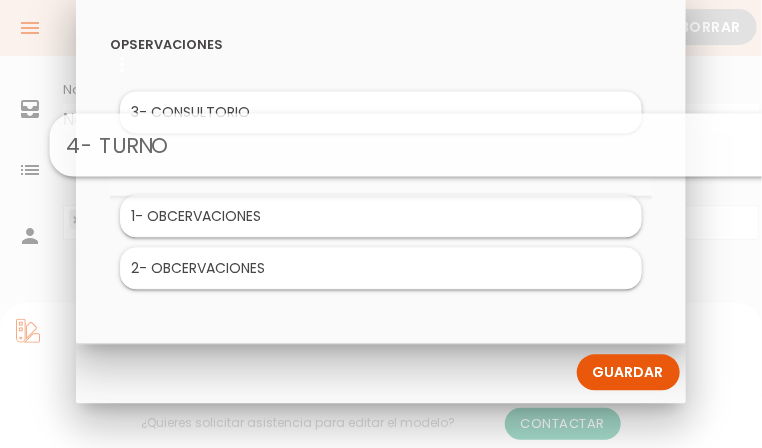drag, startPoint x: 293, startPoint y: 281, endPoint x: 353, endPoint y: 156, distance: 138.65425 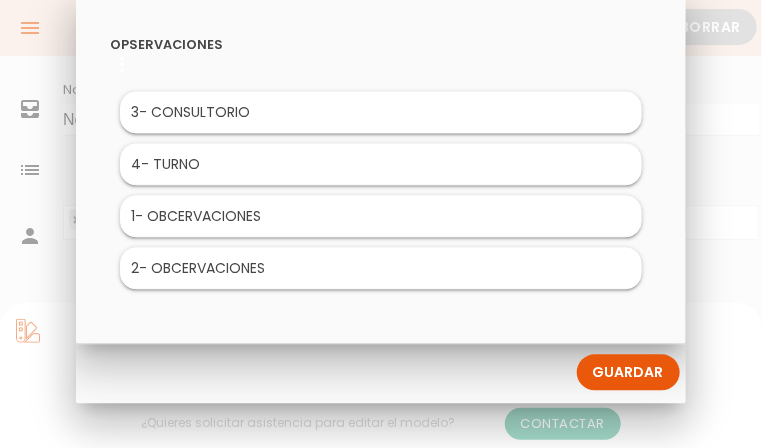 click on "Guardar" at bounding box center (628, 372) 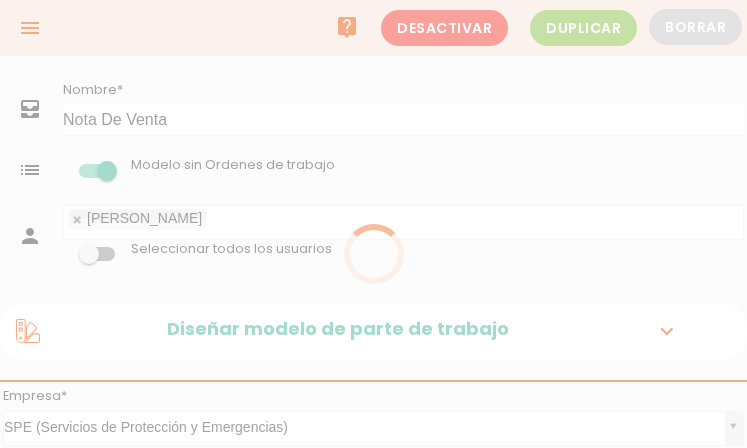 scroll, scrollTop: 0, scrollLeft: 0, axis: both 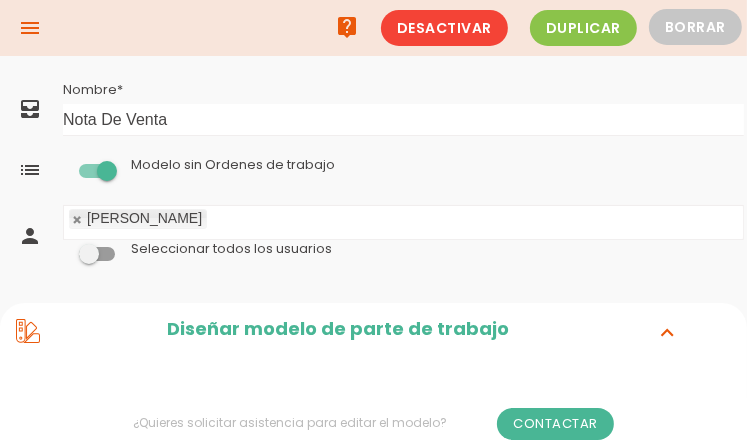 click on "menu" at bounding box center (30, 28) 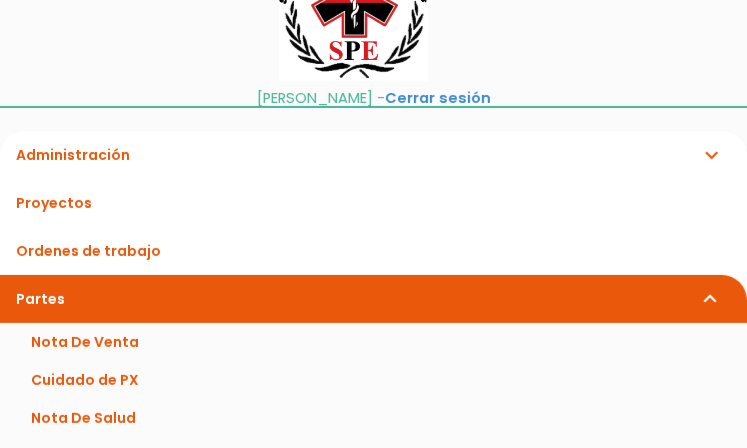 scroll, scrollTop: 100, scrollLeft: 0, axis: vertical 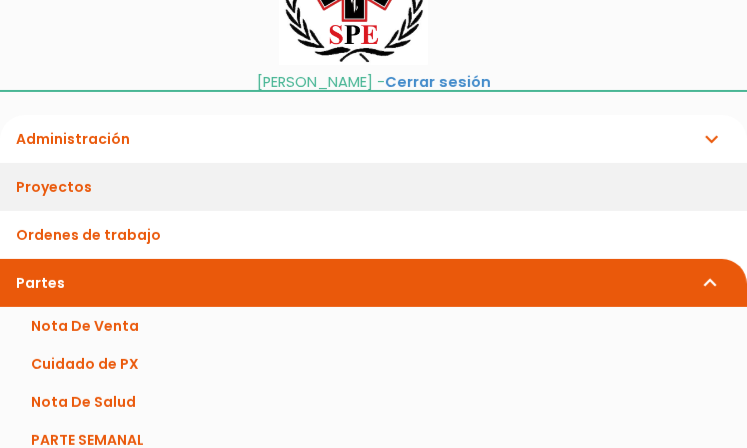 click on "Proyectos" at bounding box center (373, 187) 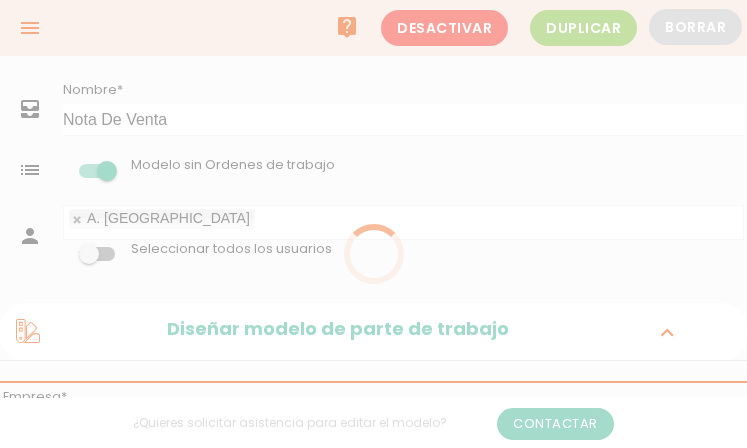 scroll, scrollTop: 0, scrollLeft: 0, axis: both 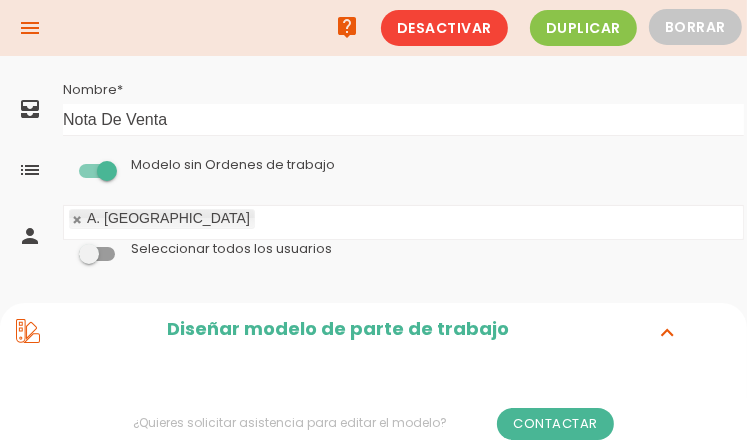 click on "menu" at bounding box center (30, 28) 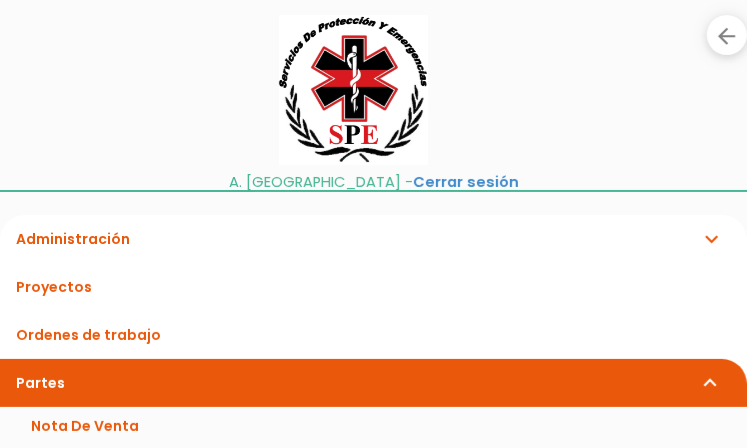 click on "Administración
expand_more" at bounding box center [373, 239] 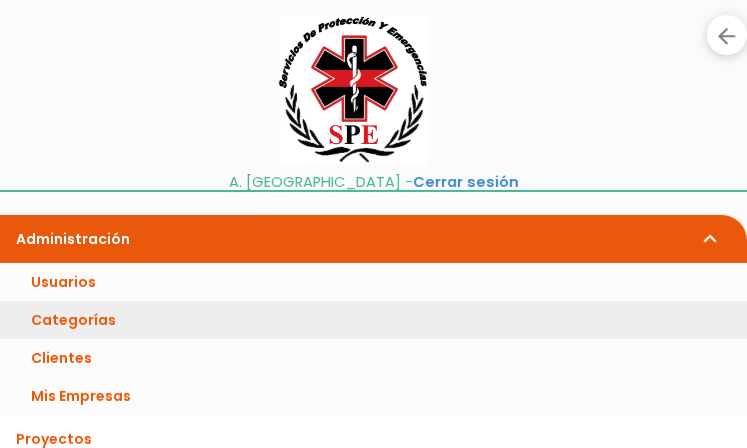 click on "Categorías" at bounding box center [373, 320] 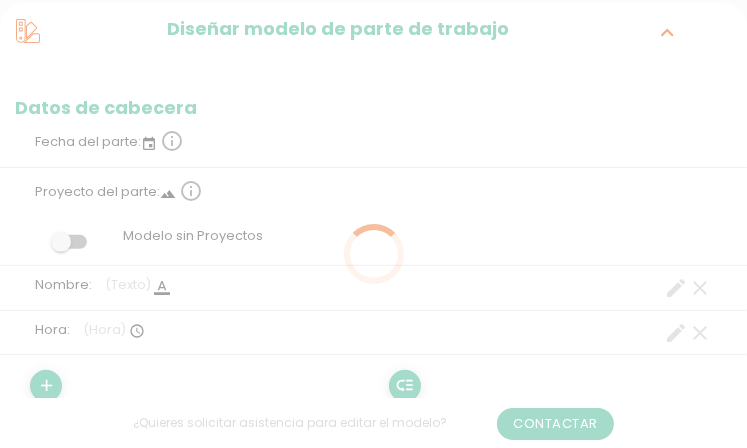 scroll, scrollTop: 300, scrollLeft: 0, axis: vertical 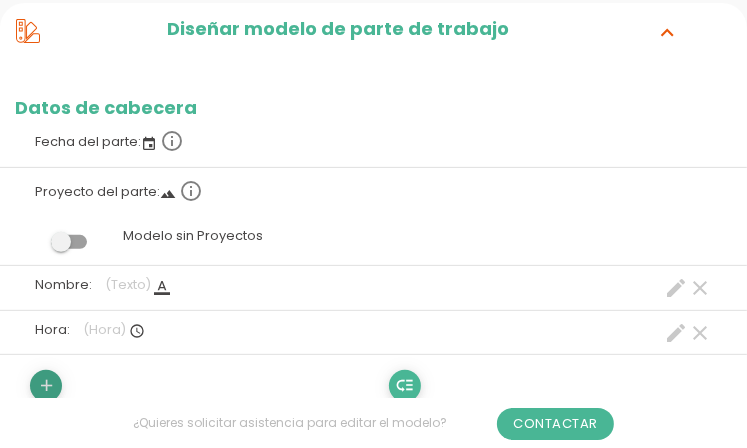 click on "add" at bounding box center [46, 386] 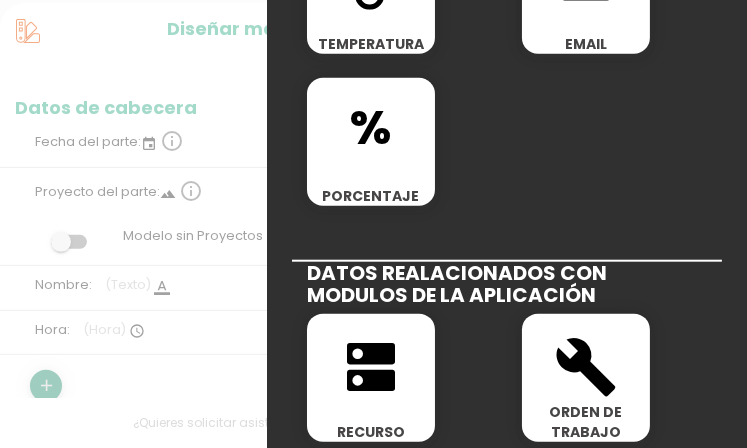 scroll, scrollTop: 900, scrollLeft: 0, axis: vertical 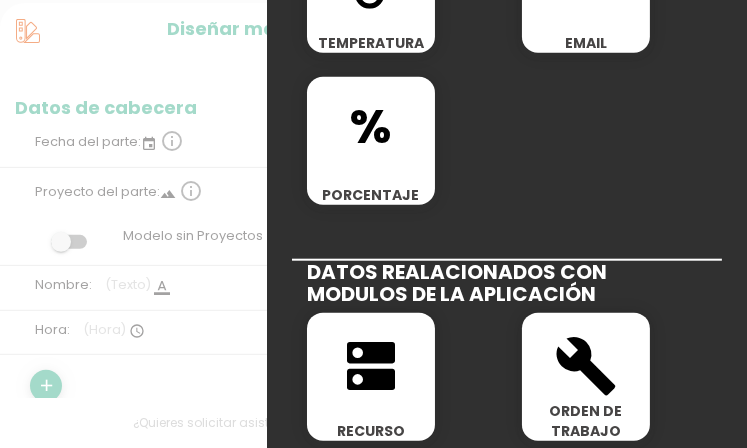 click on "dns" at bounding box center [371, 366] 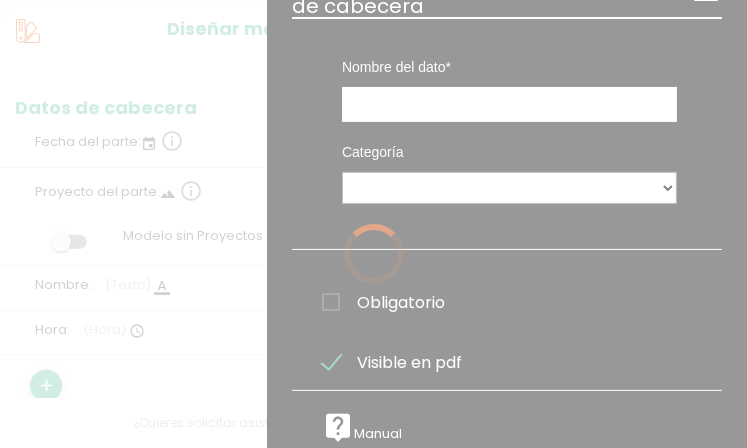 scroll, scrollTop: 0, scrollLeft: 0, axis: both 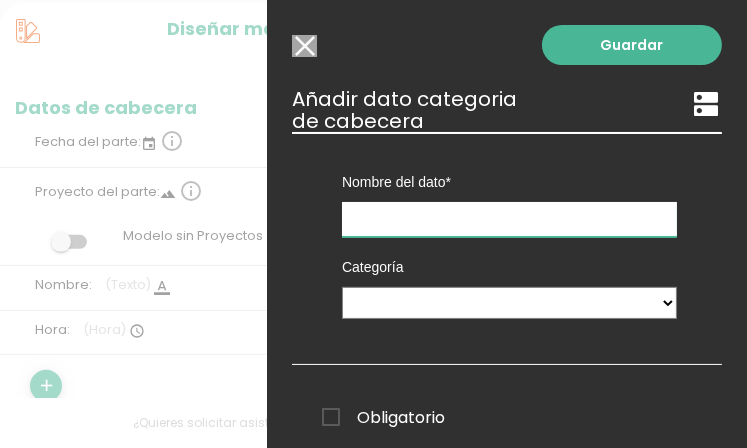 click at bounding box center (509, 219) 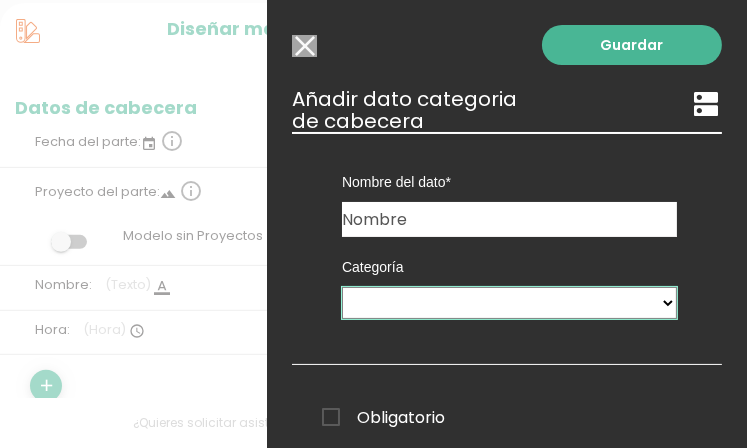 click on "Ticket PX Tipos De Gastos Paramedicos Riesgos Ambulancias Delegacoines" at bounding box center [509, 303] 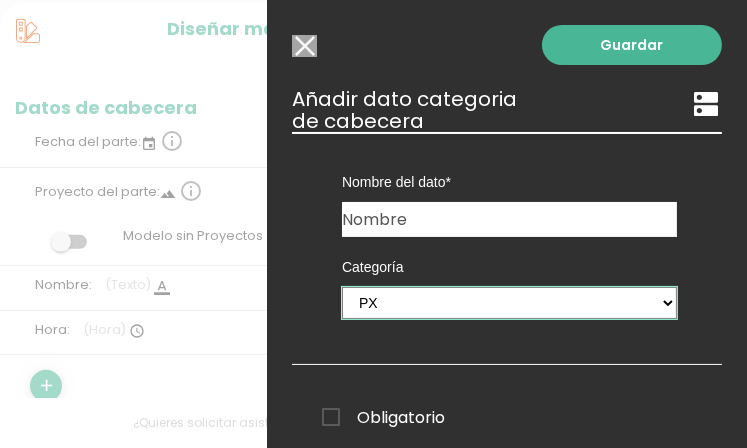 click on "Ticket PX Tipos De Gastos Paramedicos Riesgos Ambulancias Delegacoines" at bounding box center (509, 303) 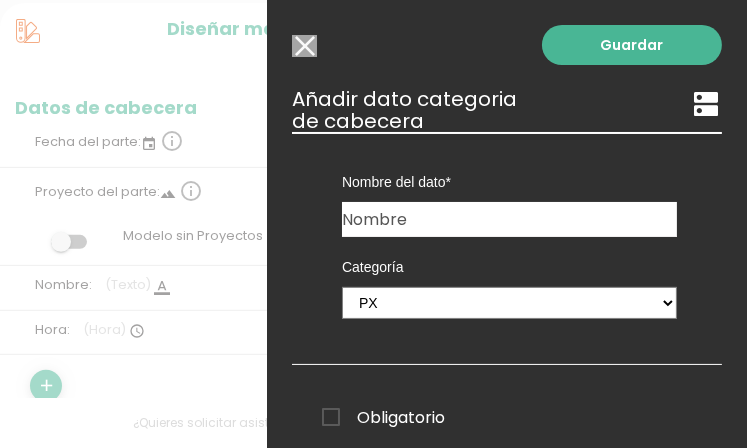 click on "Obligatorio" at bounding box center (383, 417) 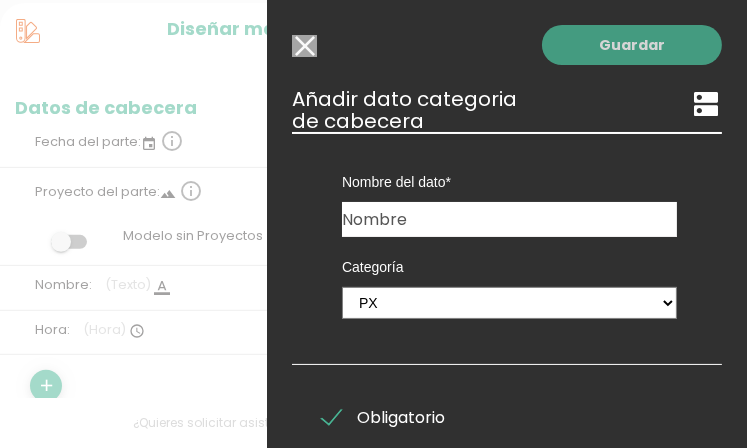 click on "Guardar" at bounding box center [632, 45] 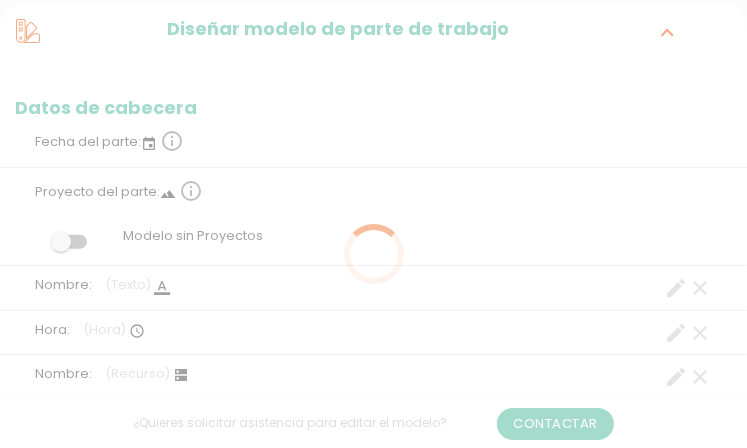 scroll, scrollTop: 300, scrollLeft: 0, axis: vertical 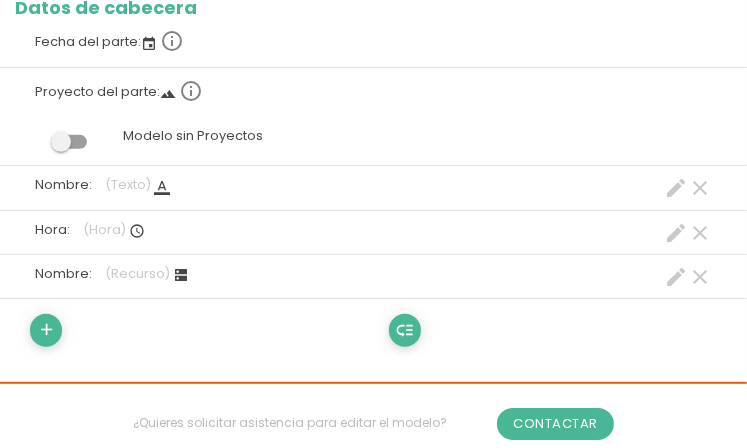 click on "clear" at bounding box center (700, 188) 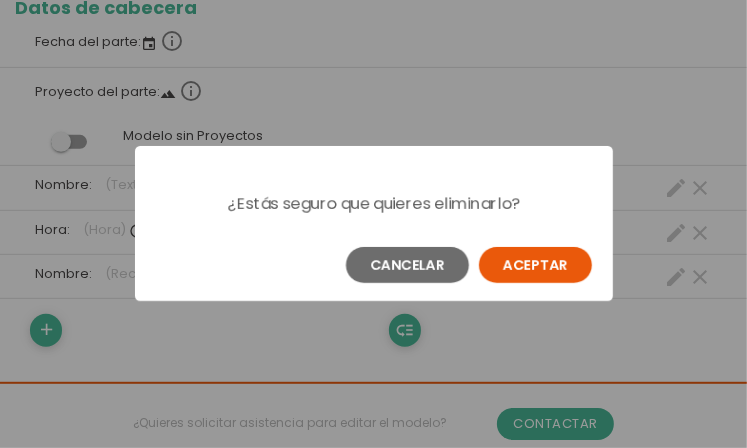 scroll, scrollTop: 0, scrollLeft: 0, axis: both 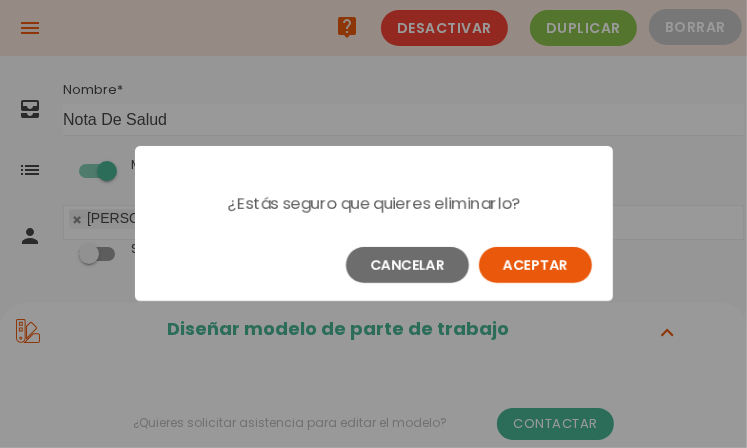 click on "Aceptar" at bounding box center [535, 265] 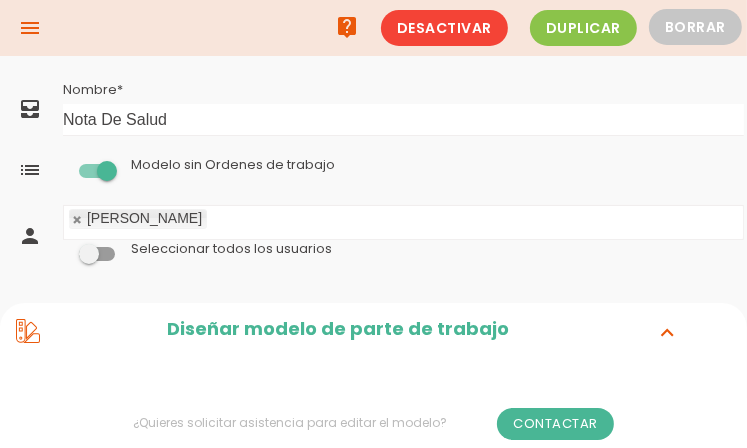 scroll, scrollTop: 100, scrollLeft: 0, axis: vertical 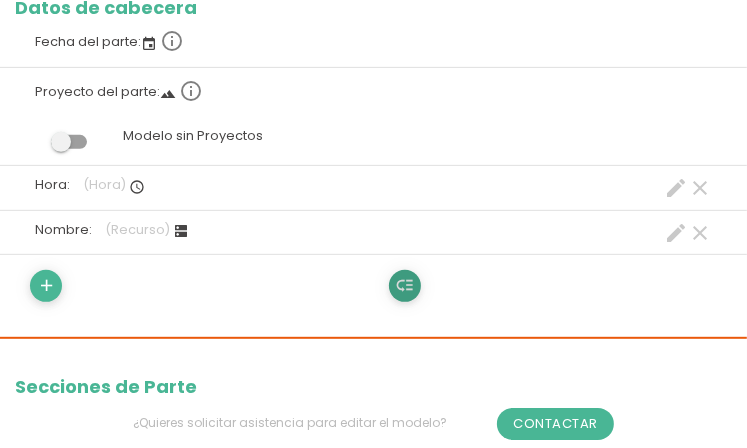click on "low_priority" at bounding box center [404, 286] 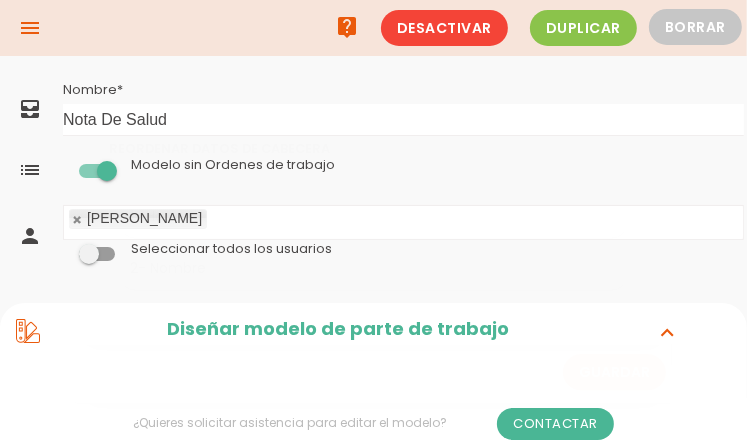 scroll, scrollTop: 77, scrollLeft: 0, axis: vertical 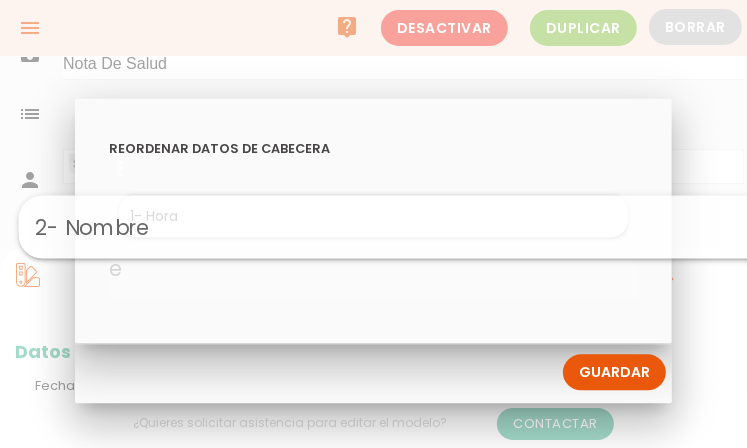 drag, startPoint x: 291, startPoint y: 266, endPoint x: 318, endPoint y: 223, distance: 50.77401 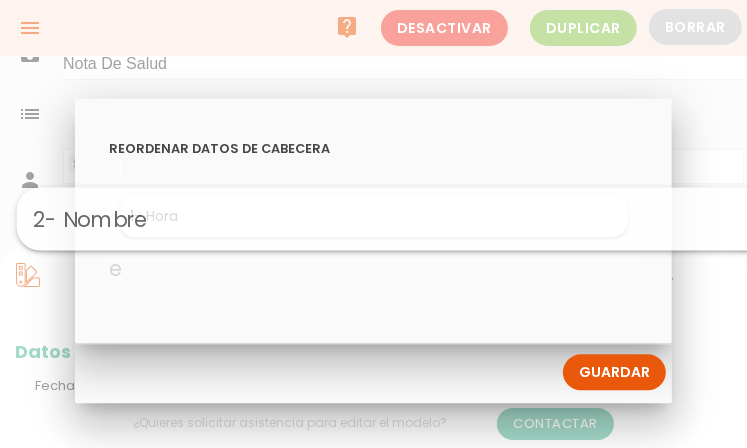 drag, startPoint x: 312, startPoint y: 277, endPoint x: 337, endPoint y: 227, distance: 55.9017 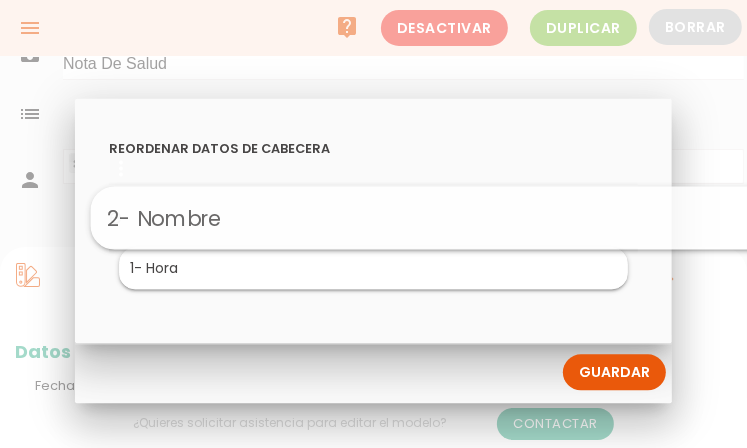 drag, startPoint x: 159, startPoint y: 273, endPoint x: 259, endPoint y: 221, distance: 112.71202 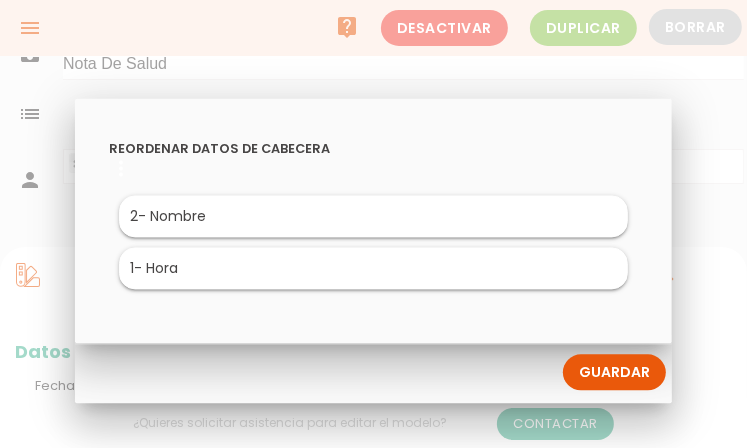 click on "Guardar" at bounding box center [614, 372] 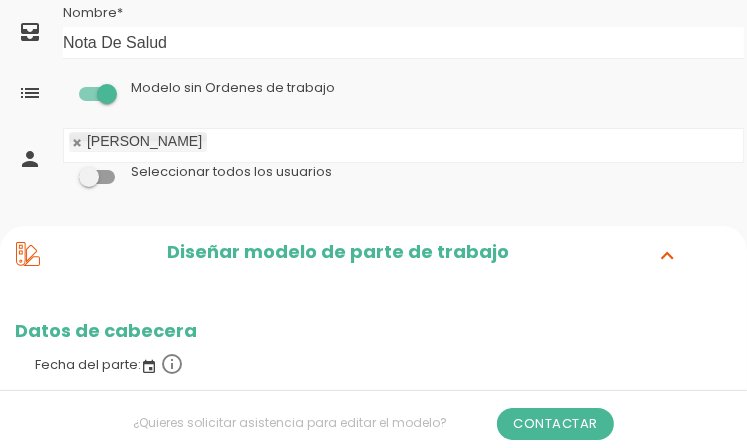 scroll, scrollTop: 77, scrollLeft: 0, axis: vertical 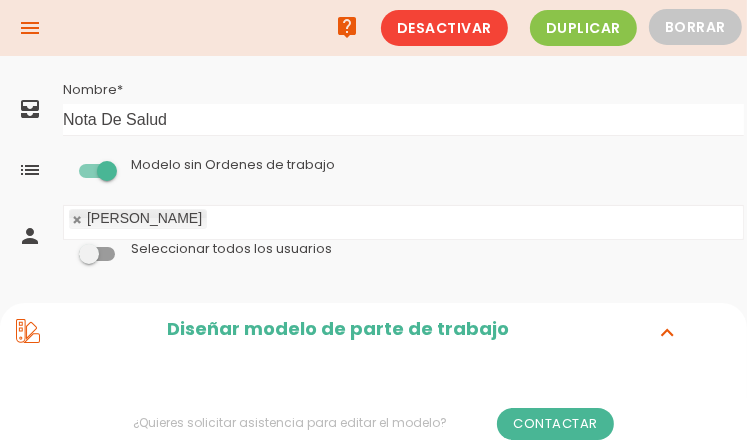 click on "menu" at bounding box center [30, 28] 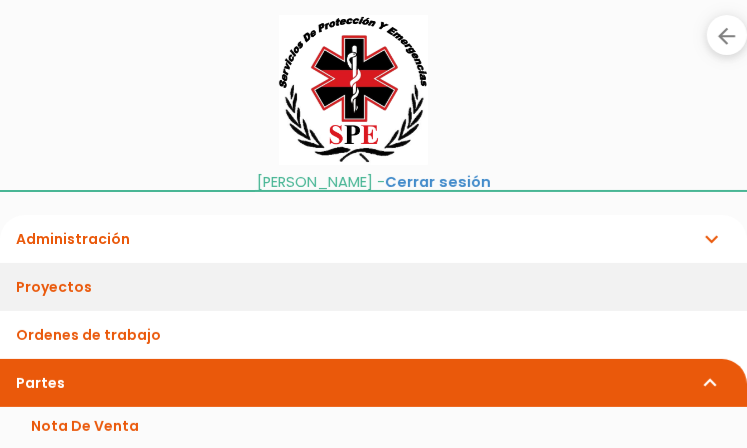 scroll, scrollTop: 100, scrollLeft: 0, axis: vertical 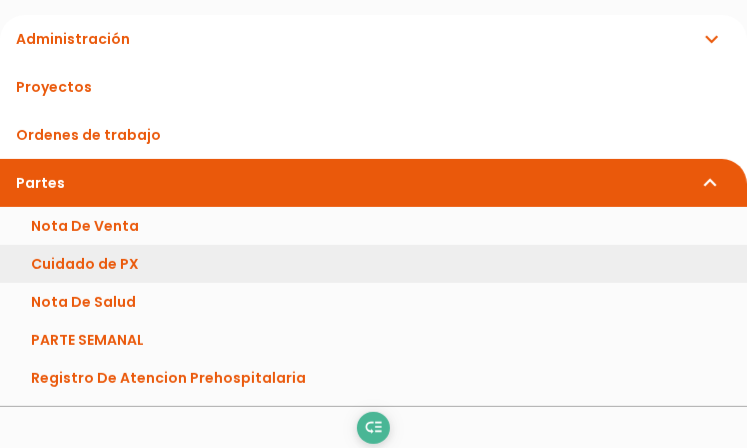 click on "Cuidado de PX" at bounding box center [373, 264] 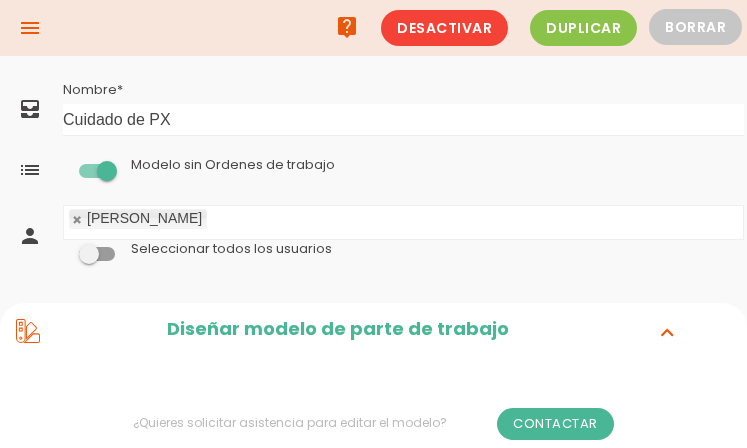 scroll, scrollTop: 0, scrollLeft: 0, axis: both 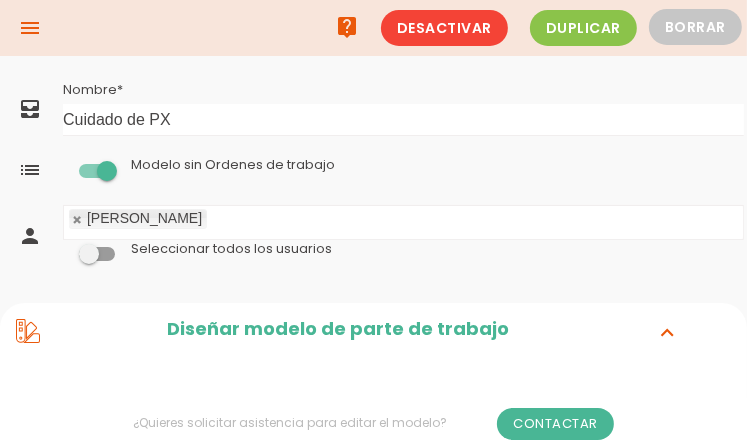 drag, startPoint x: 139, startPoint y: 83, endPoint x: 139, endPoint y: 95, distance: 12 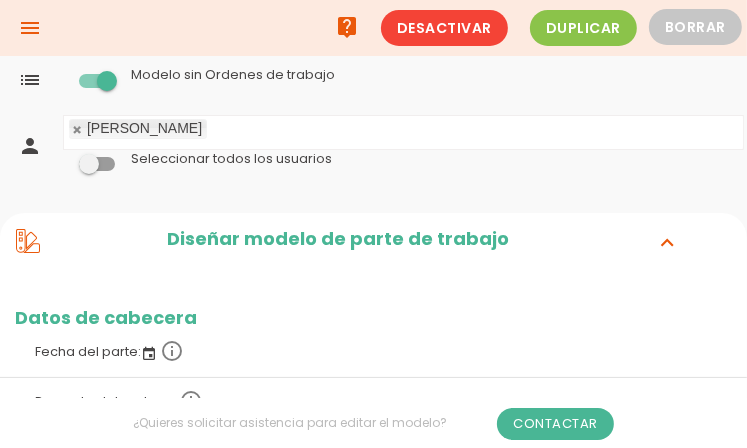 scroll, scrollTop: 0, scrollLeft: 0, axis: both 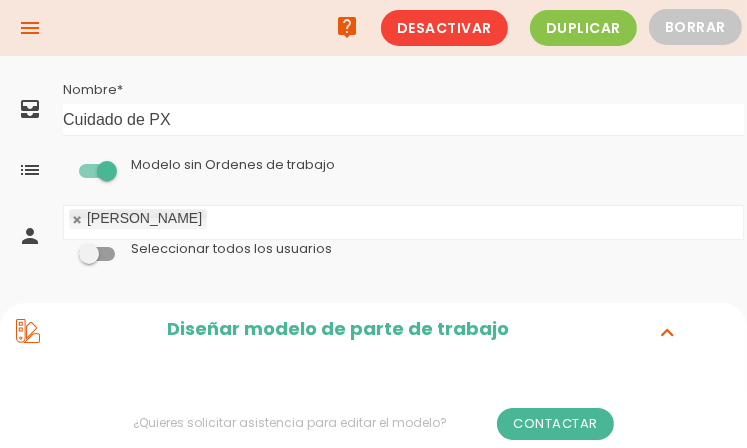click on "menu" at bounding box center [30, 28] 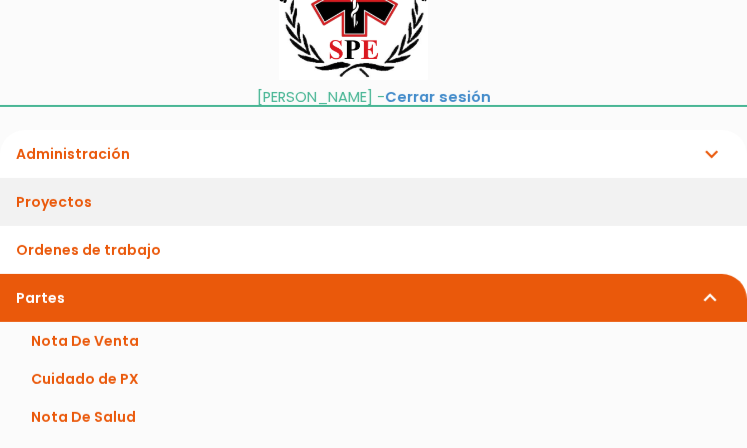 scroll, scrollTop: 100, scrollLeft: 0, axis: vertical 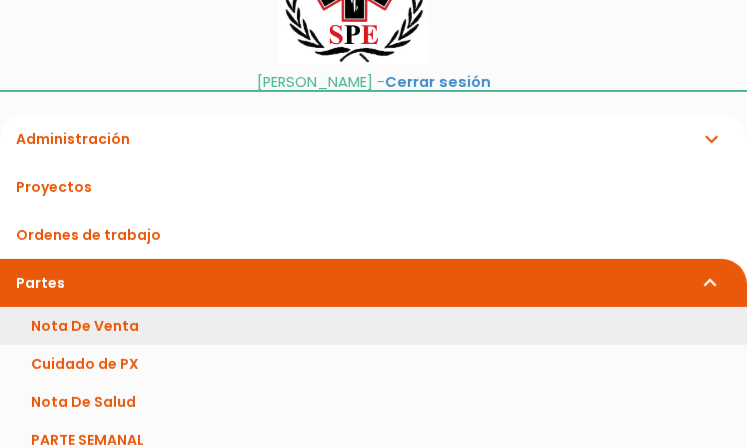 click on "Nota De Venta" at bounding box center (373, 326) 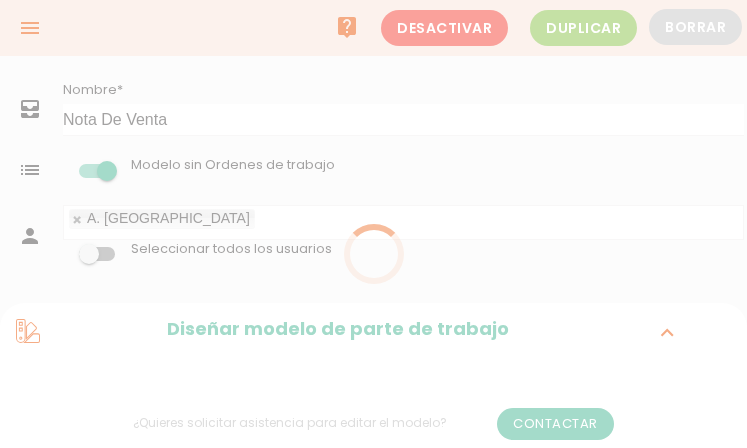 scroll, scrollTop: 0, scrollLeft: 0, axis: both 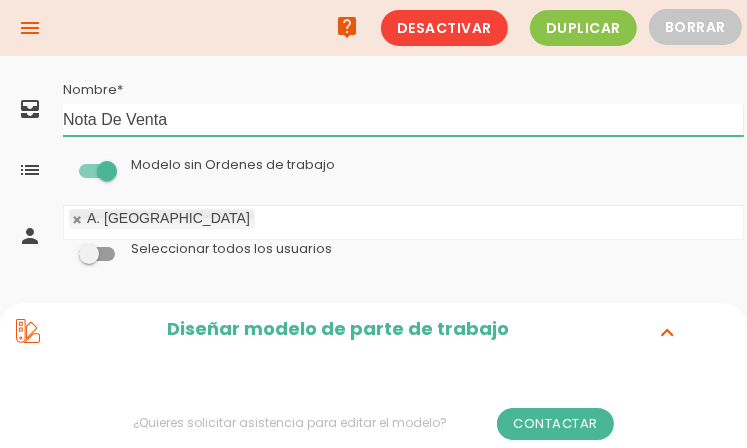 click on "Nota De Venta" at bounding box center (403, 120) 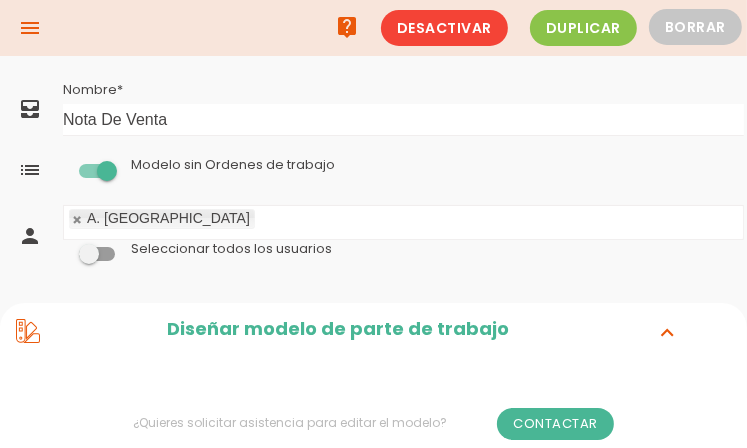 click on "menu
keyboard_tab
Dashboard
Nota De Venta
Editar
live_help
Duplicar" at bounding box center (373, 28) 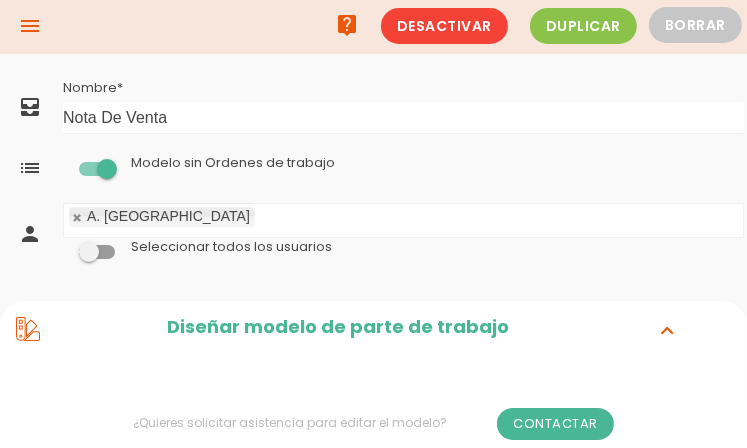 scroll, scrollTop: 0, scrollLeft: 0, axis: both 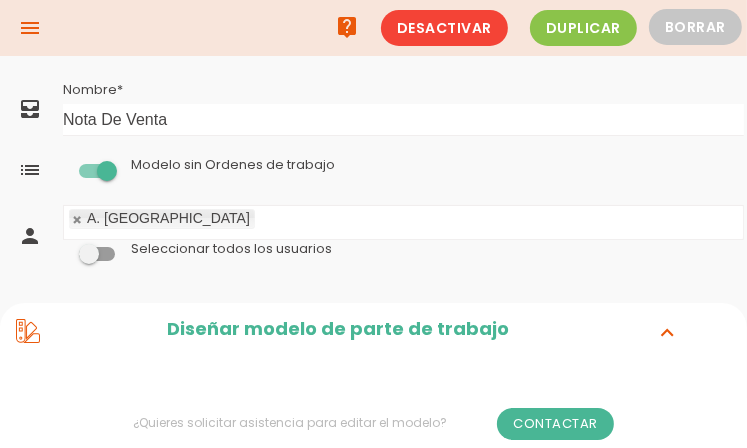 click on "menu" at bounding box center (30, 28) 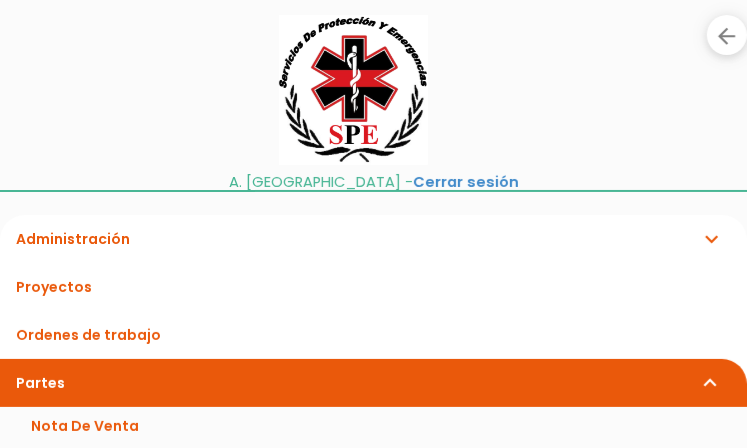 scroll, scrollTop: 200, scrollLeft: 0, axis: vertical 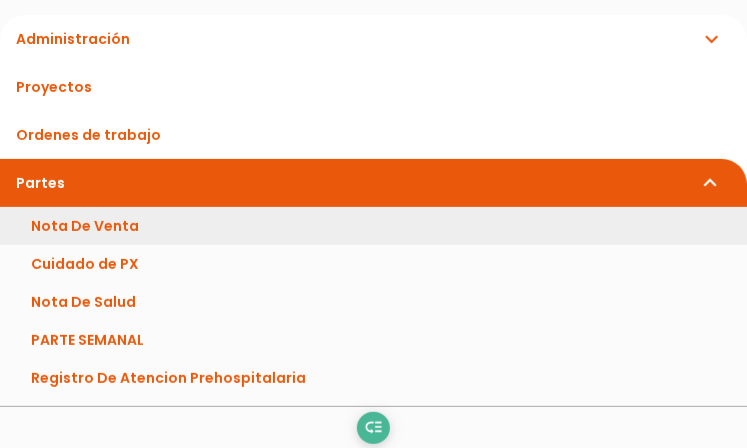 click on "Nota De Venta" at bounding box center [373, 226] 